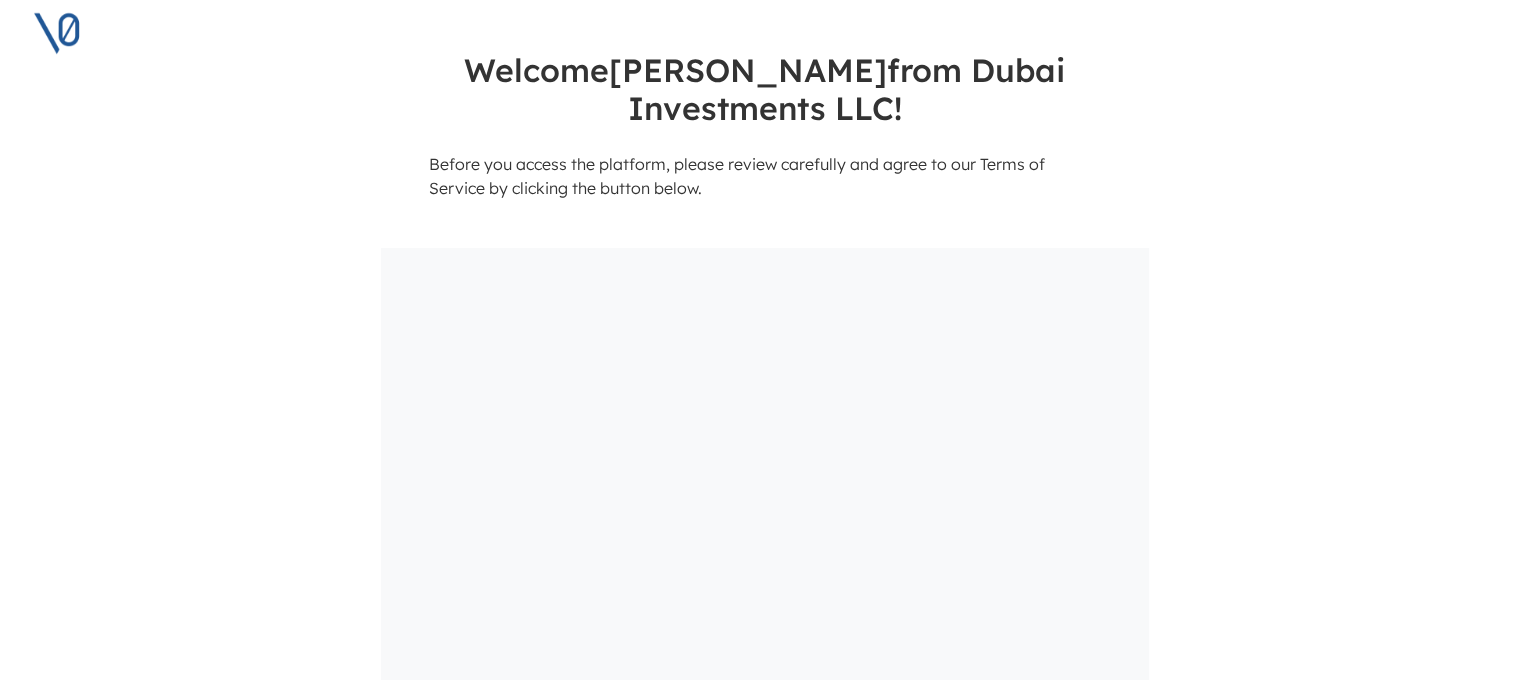 scroll, scrollTop: 200, scrollLeft: 0, axis: vertical 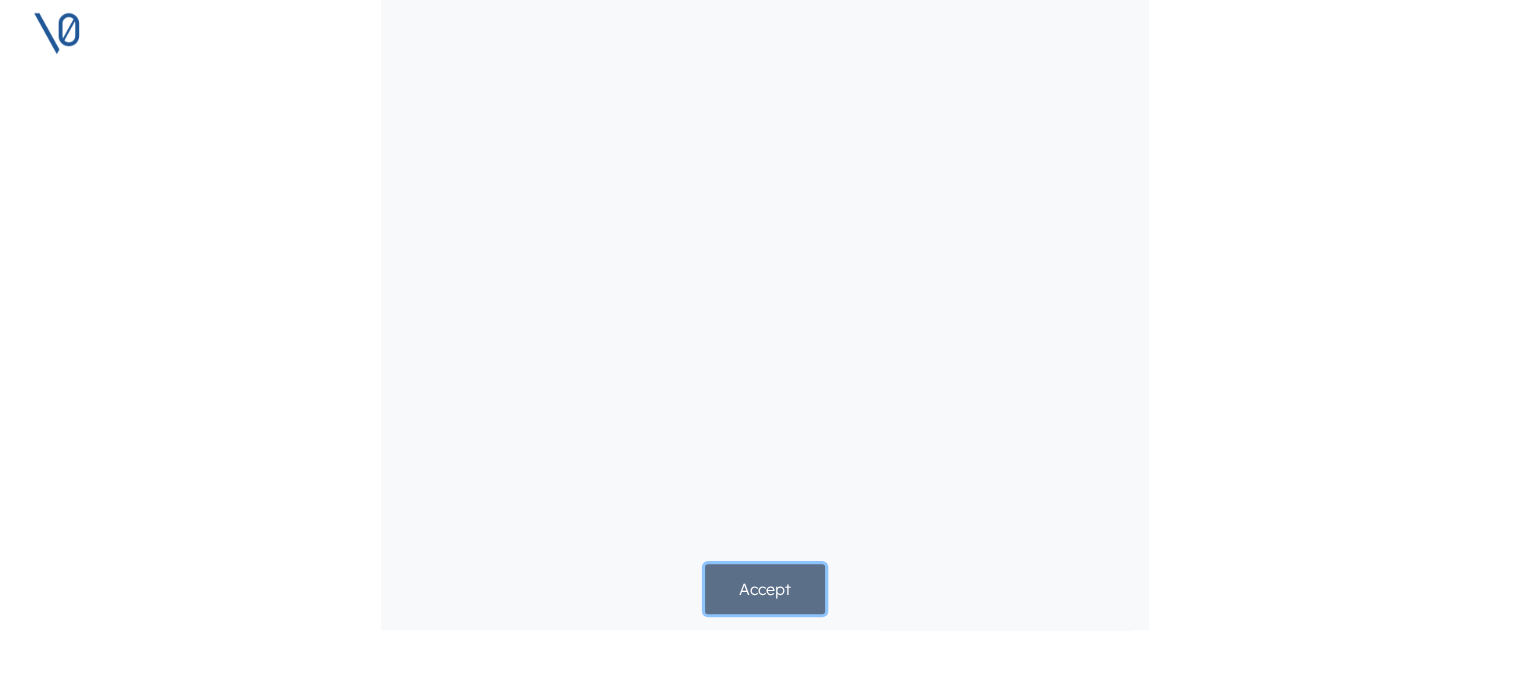 click on "Accept" at bounding box center (765, 589) 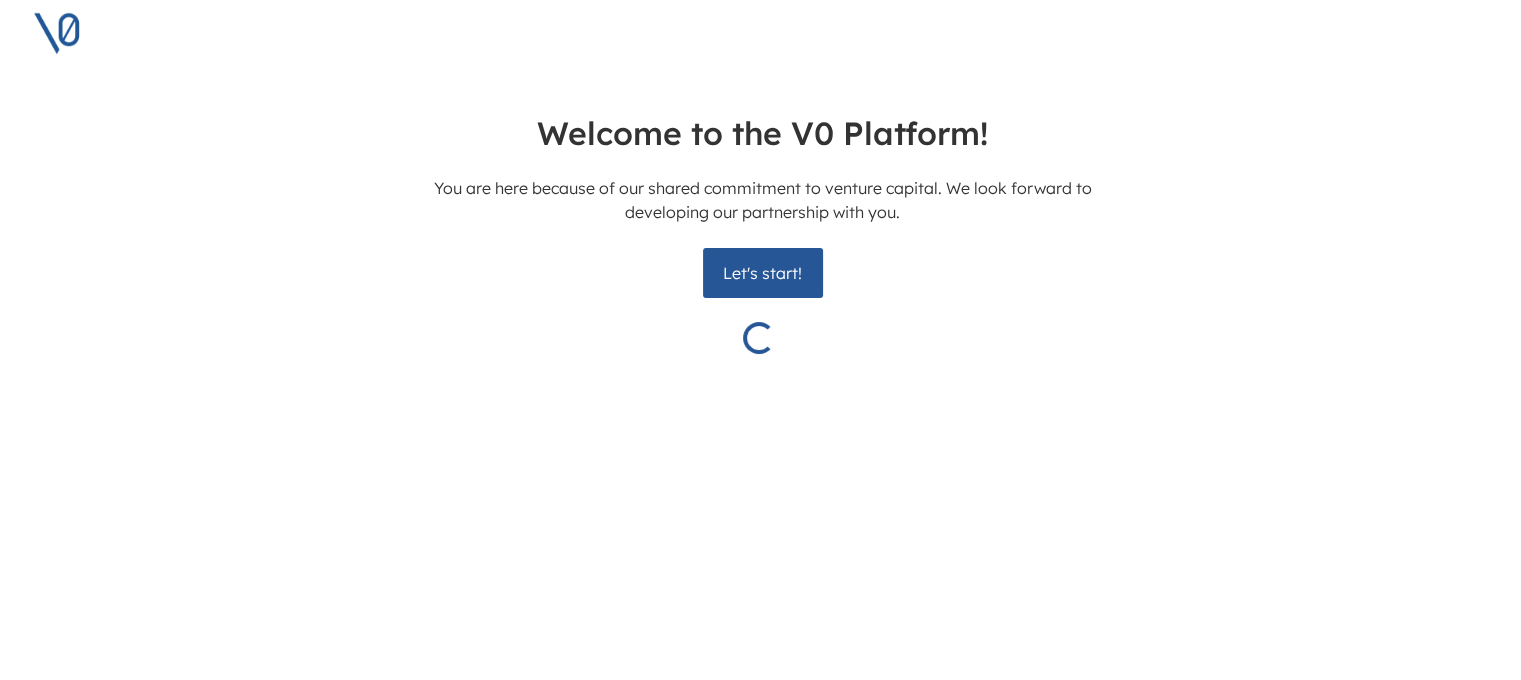 scroll, scrollTop: 0, scrollLeft: 4, axis: horizontal 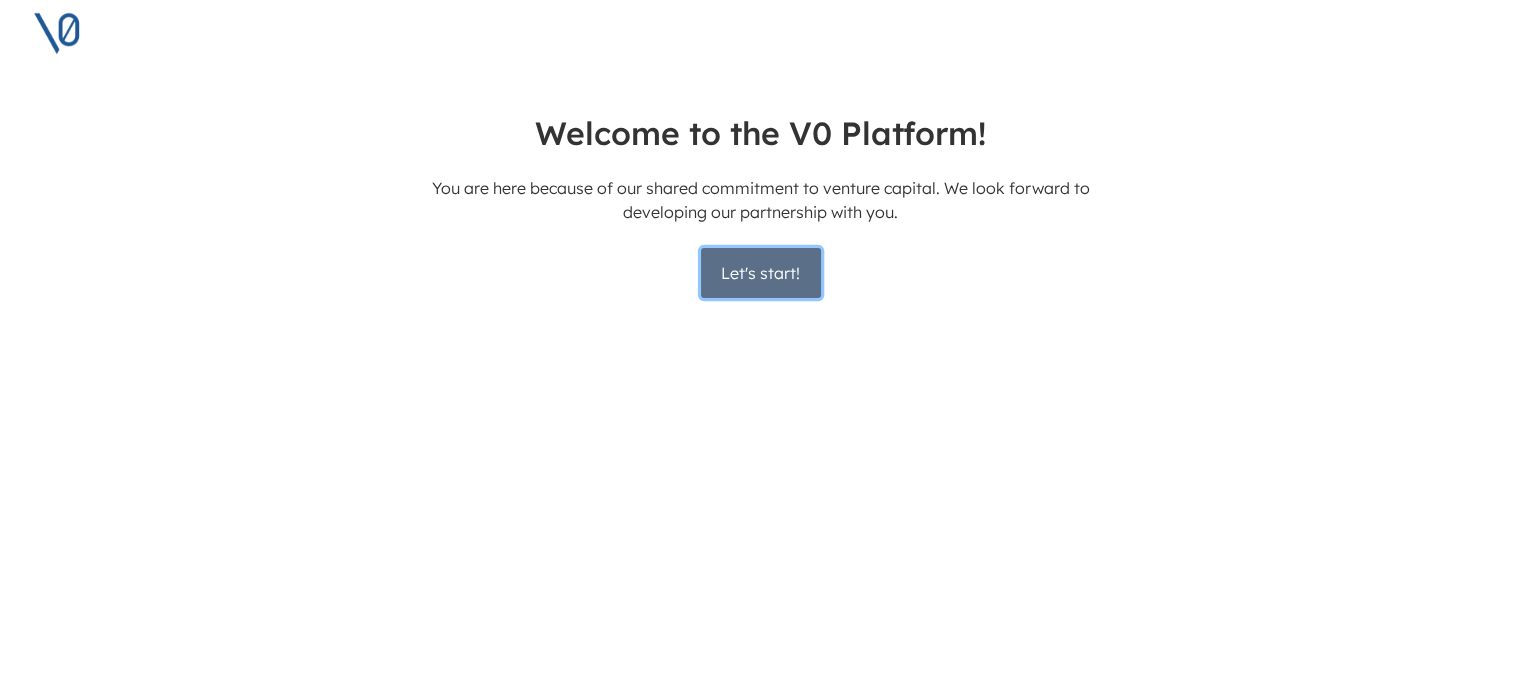 click on "Let's start!" at bounding box center (761, 273) 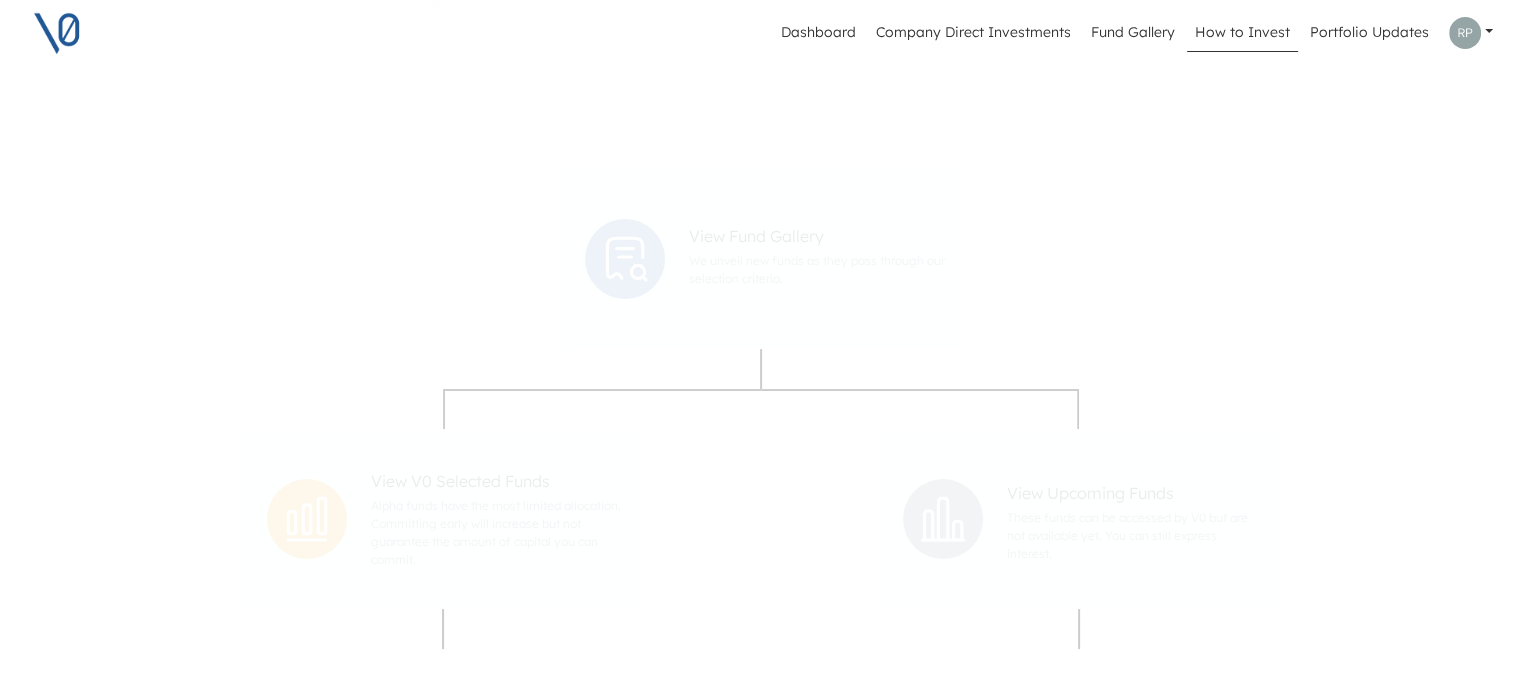 scroll, scrollTop: 400, scrollLeft: 0, axis: vertical 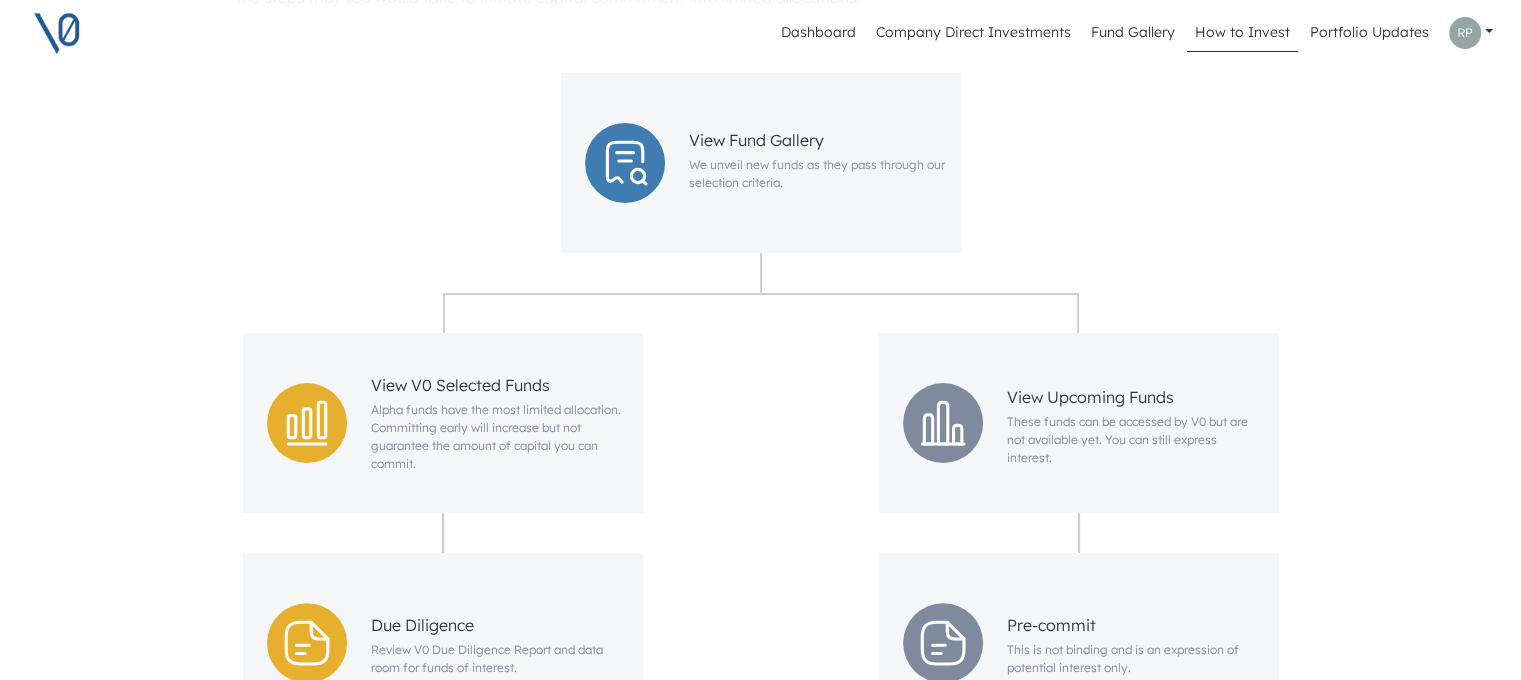 click at bounding box center [1471, 33] 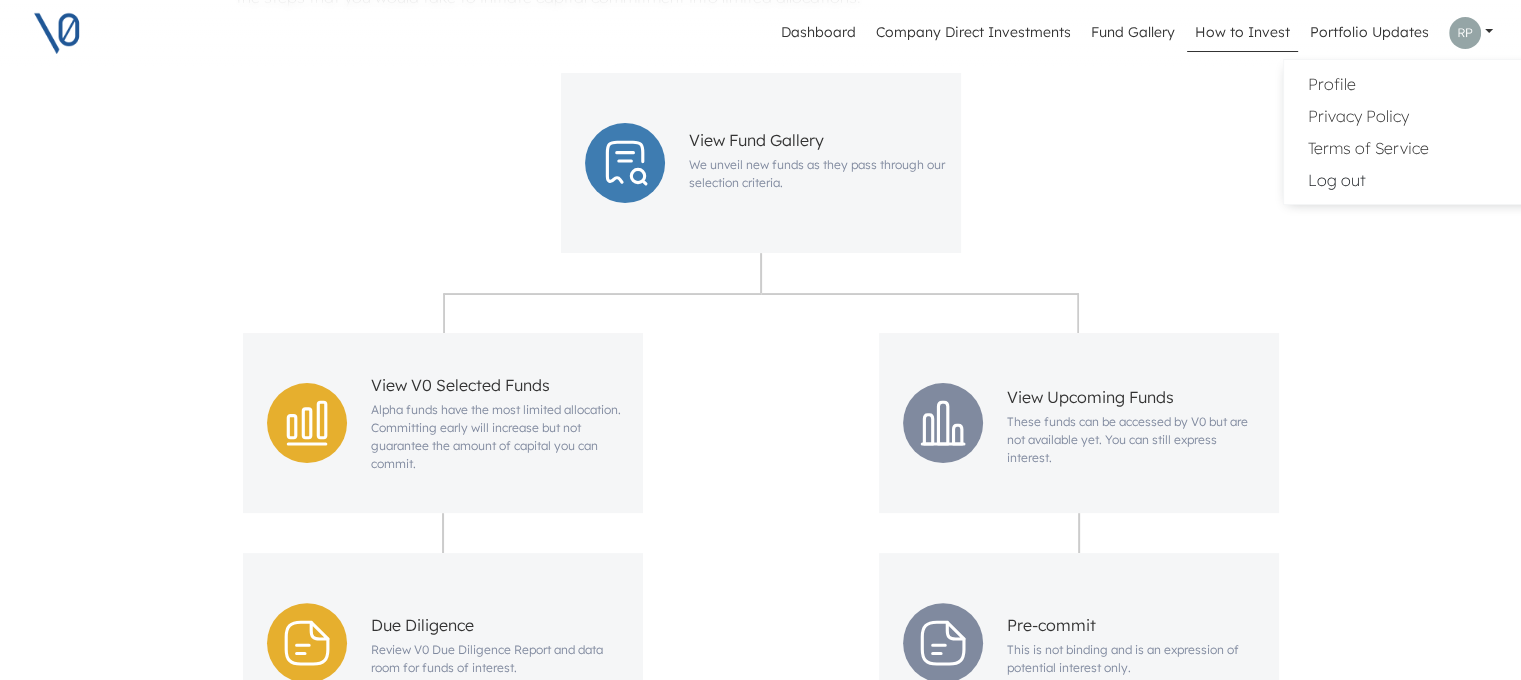 click on "View Fund Gallery We unveil new funds as they pass through our selection criteria." at bounding box center (761, 163) 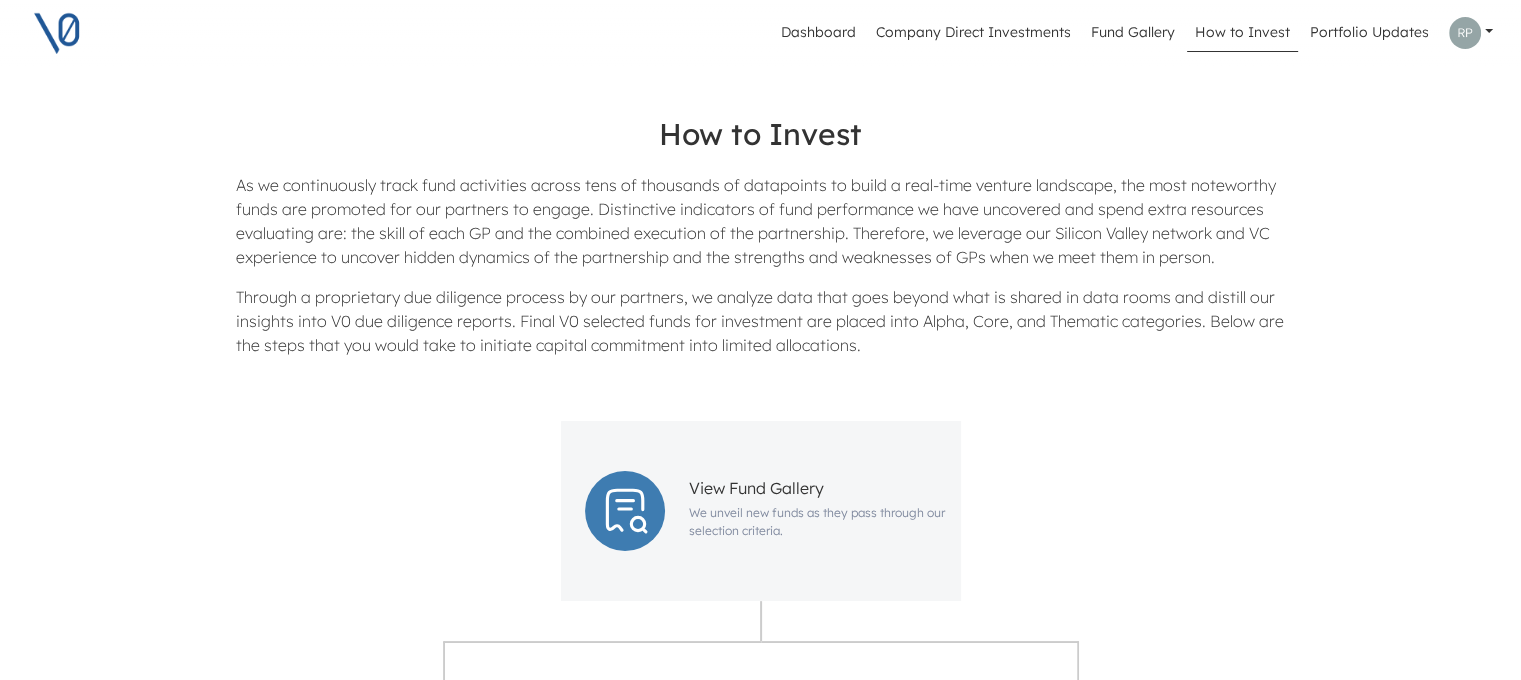 scroll, scrollTop: 0, scrollLeft: 0, axis: both 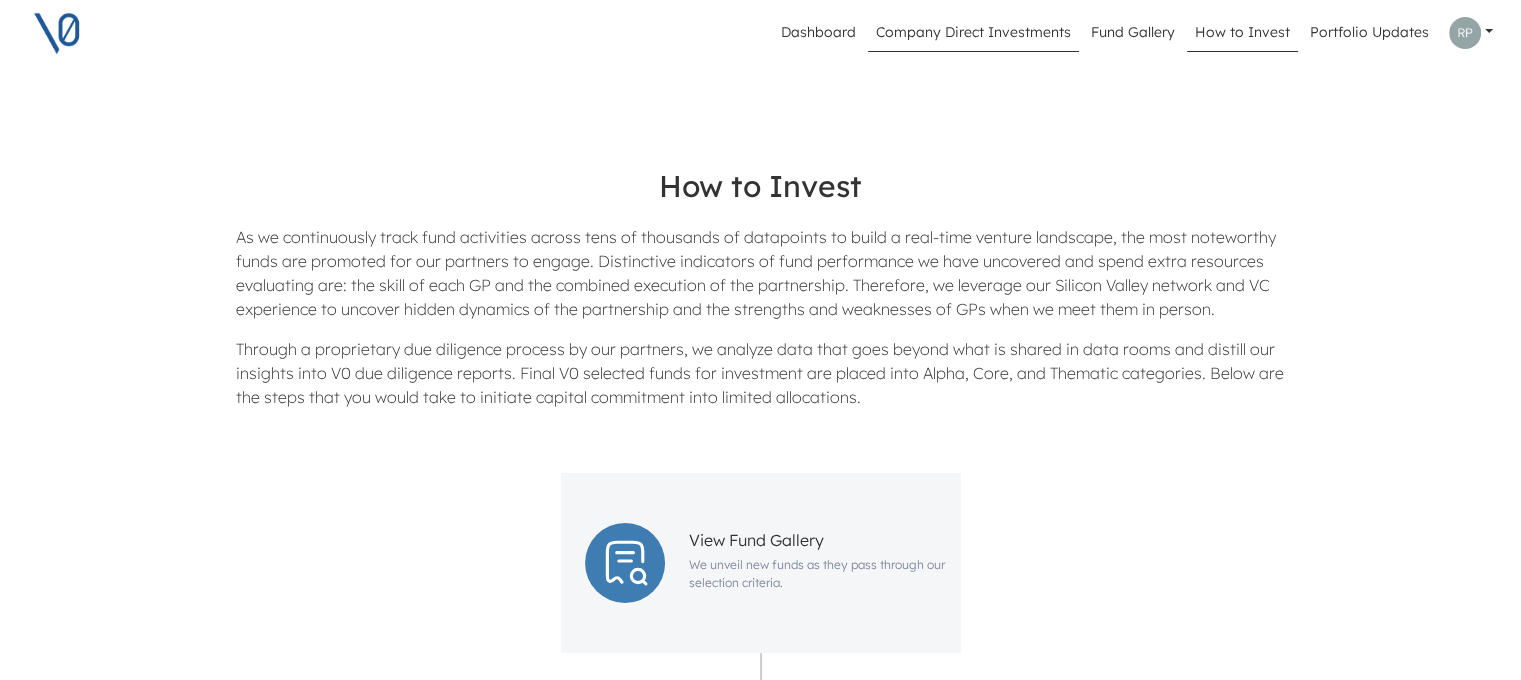click on "Company Direct Investments" at bounding box center (973, 33) 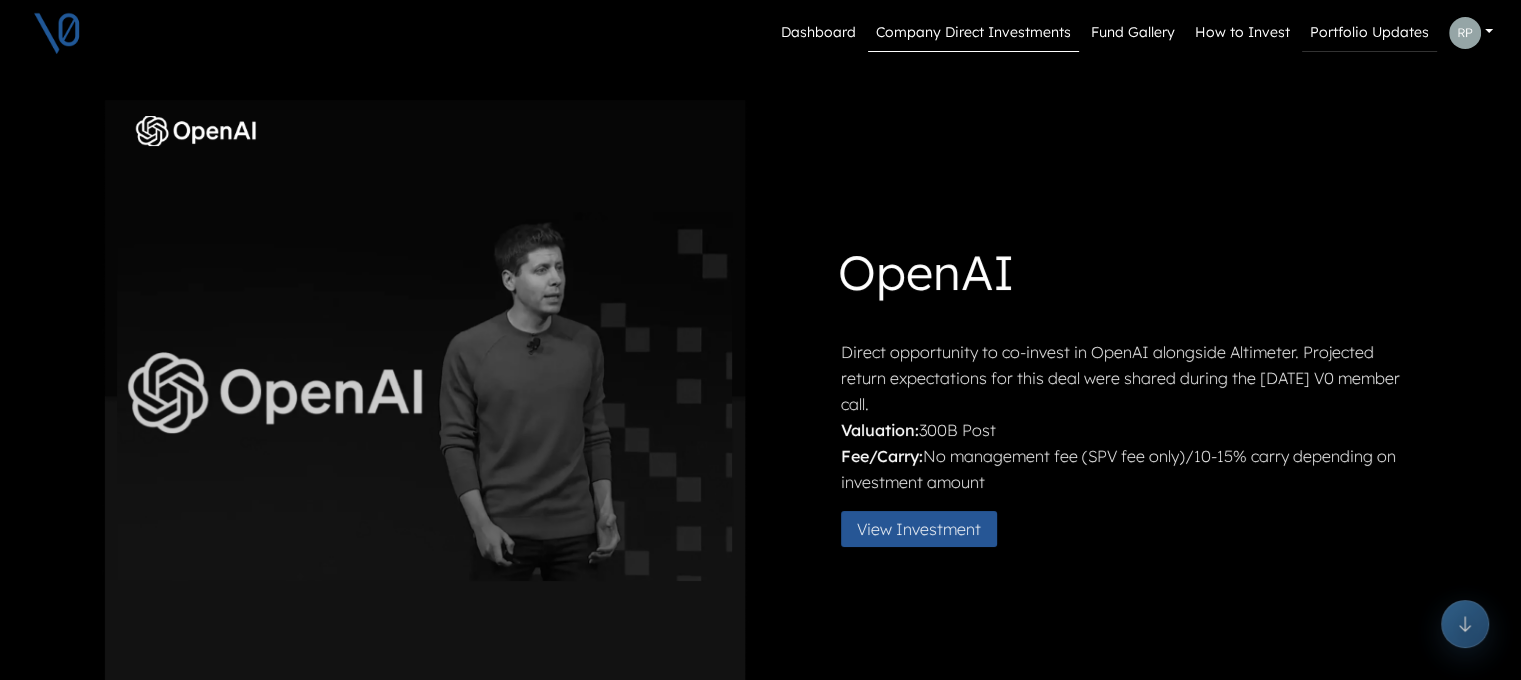 click on "Portfolio Updates" at bounding box center (1369, 33) 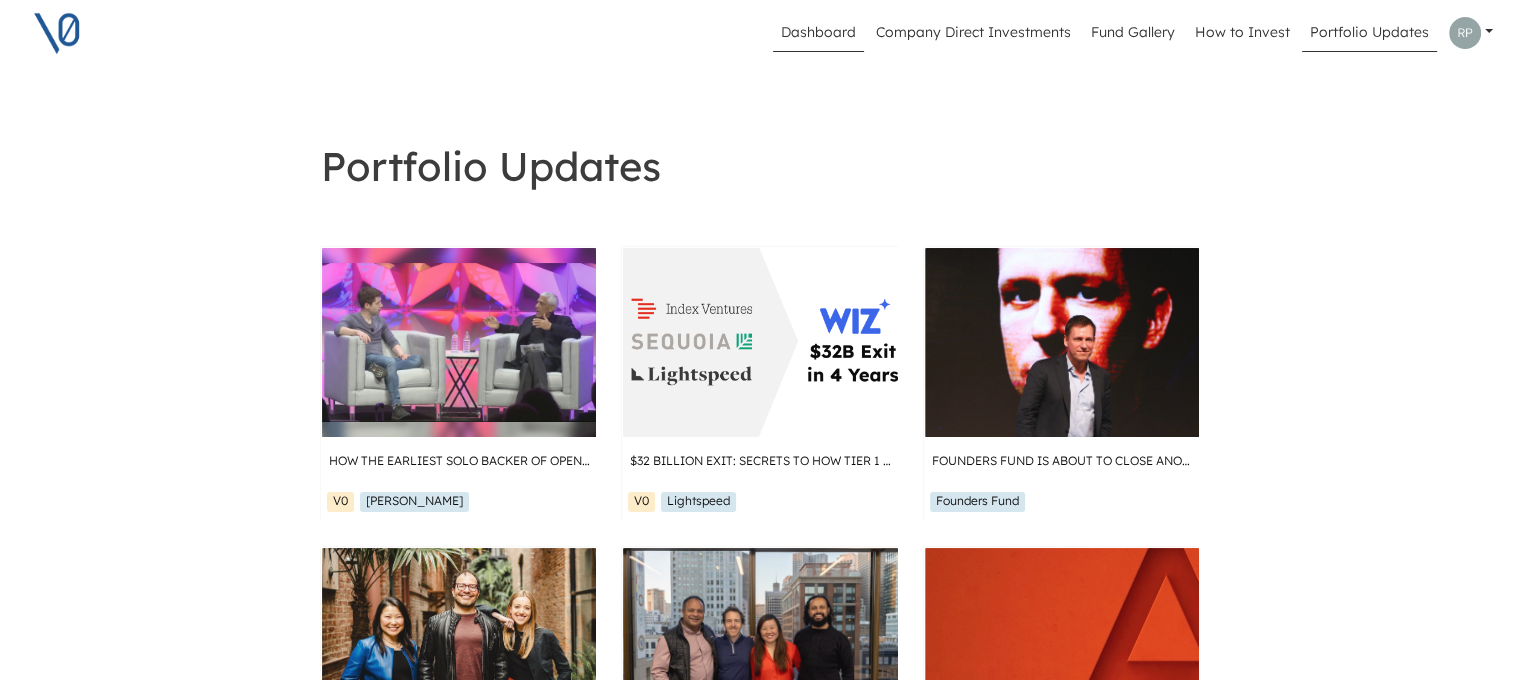 click on "Dashboard" at bounding box center [818, 33] 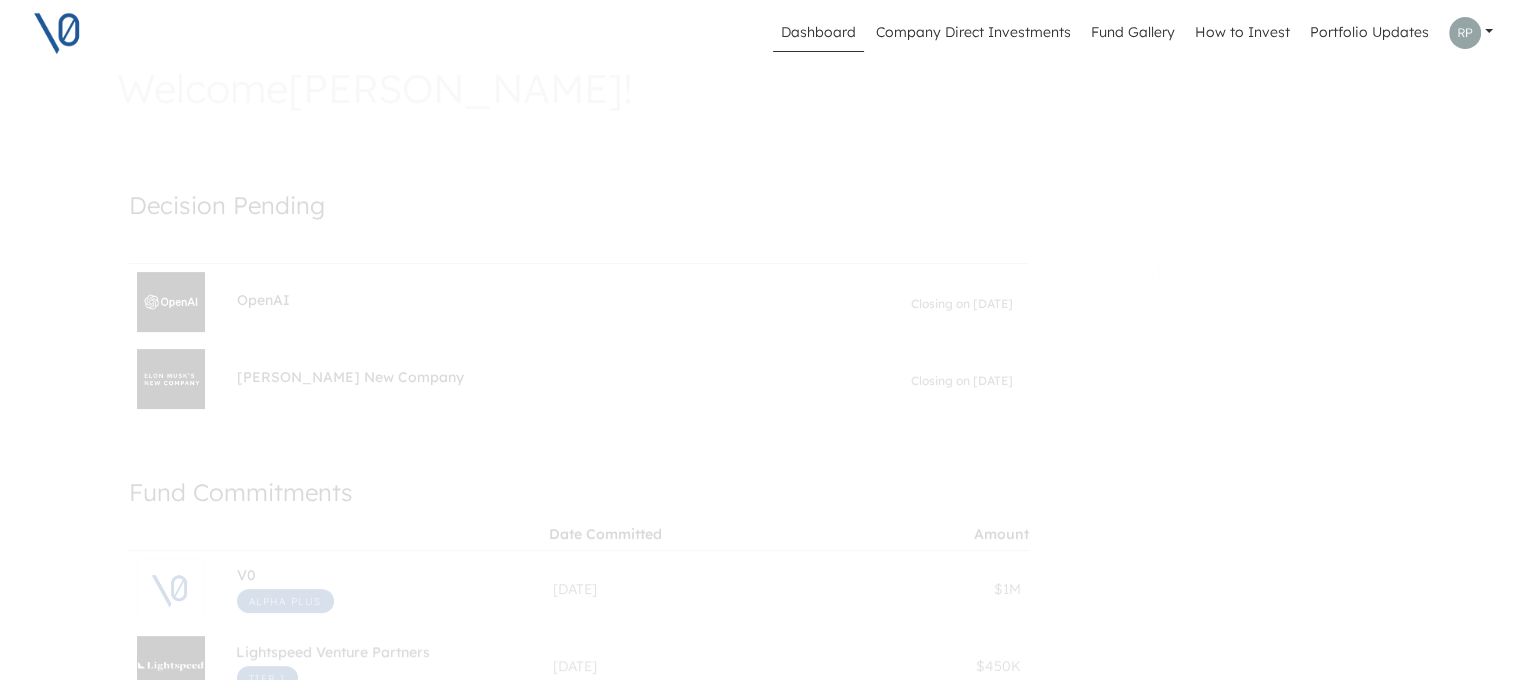 scroll, scrollTop: 200, scrollLeft: 0, axis: vertical 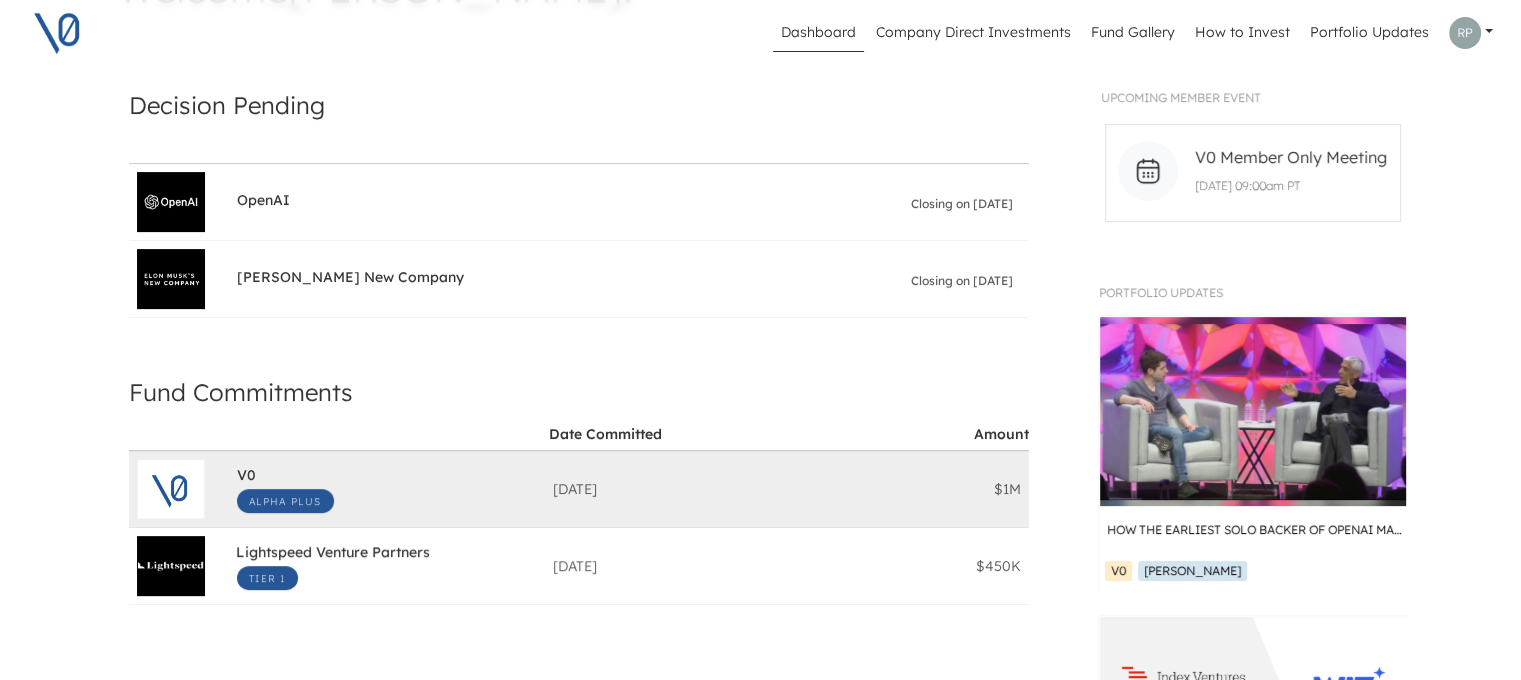 click on "$1M" at bounding box center [945, 489] 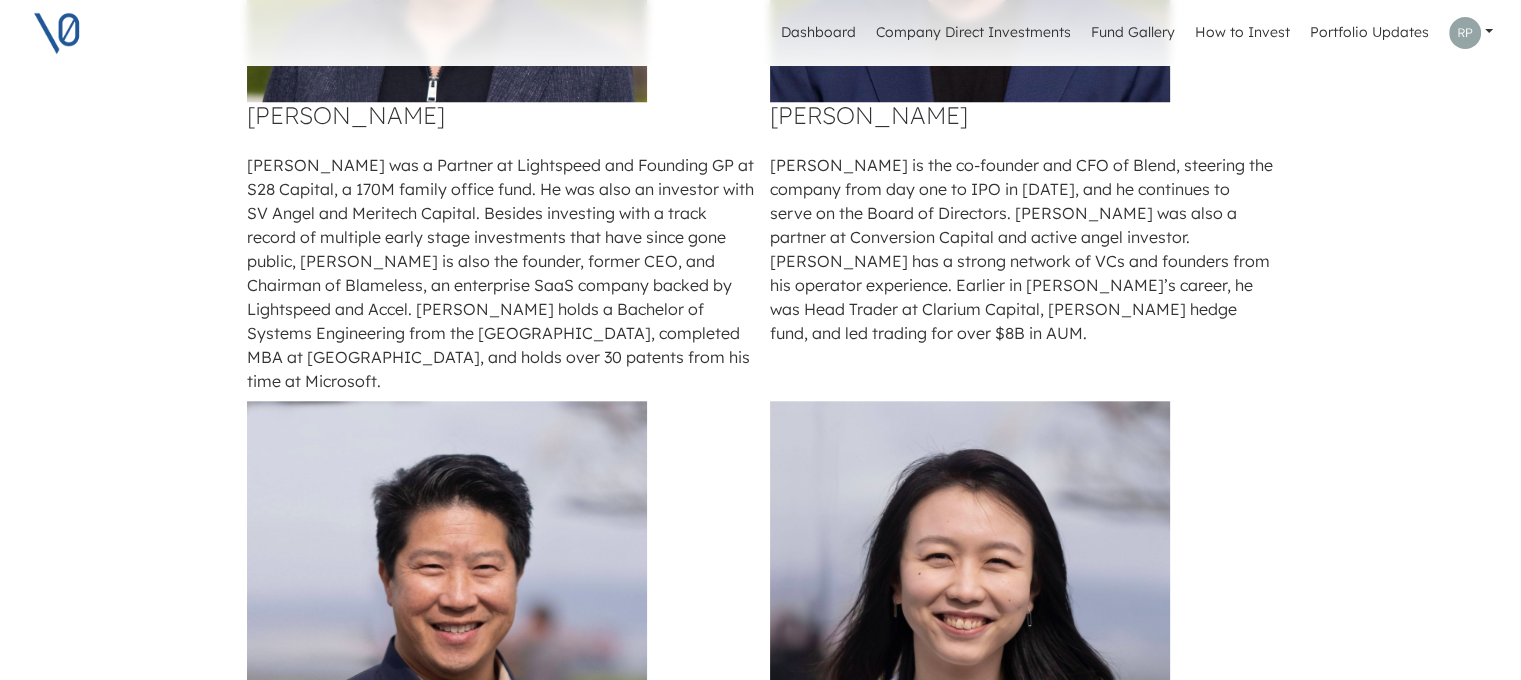 scroll, scrollTop: 2000, scrollLeft: 0, axis: vertical 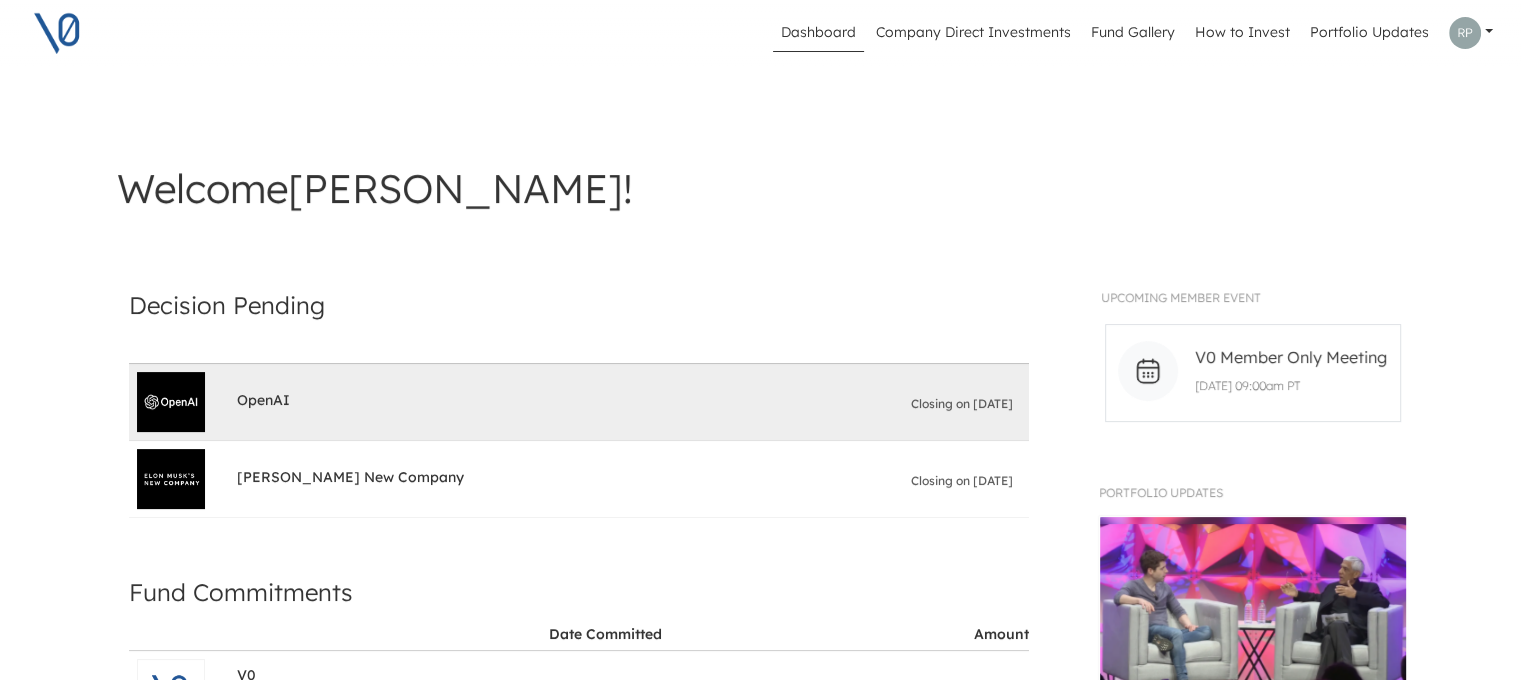 click on "Closing on [DATE]" at bounding box center (962, 404) 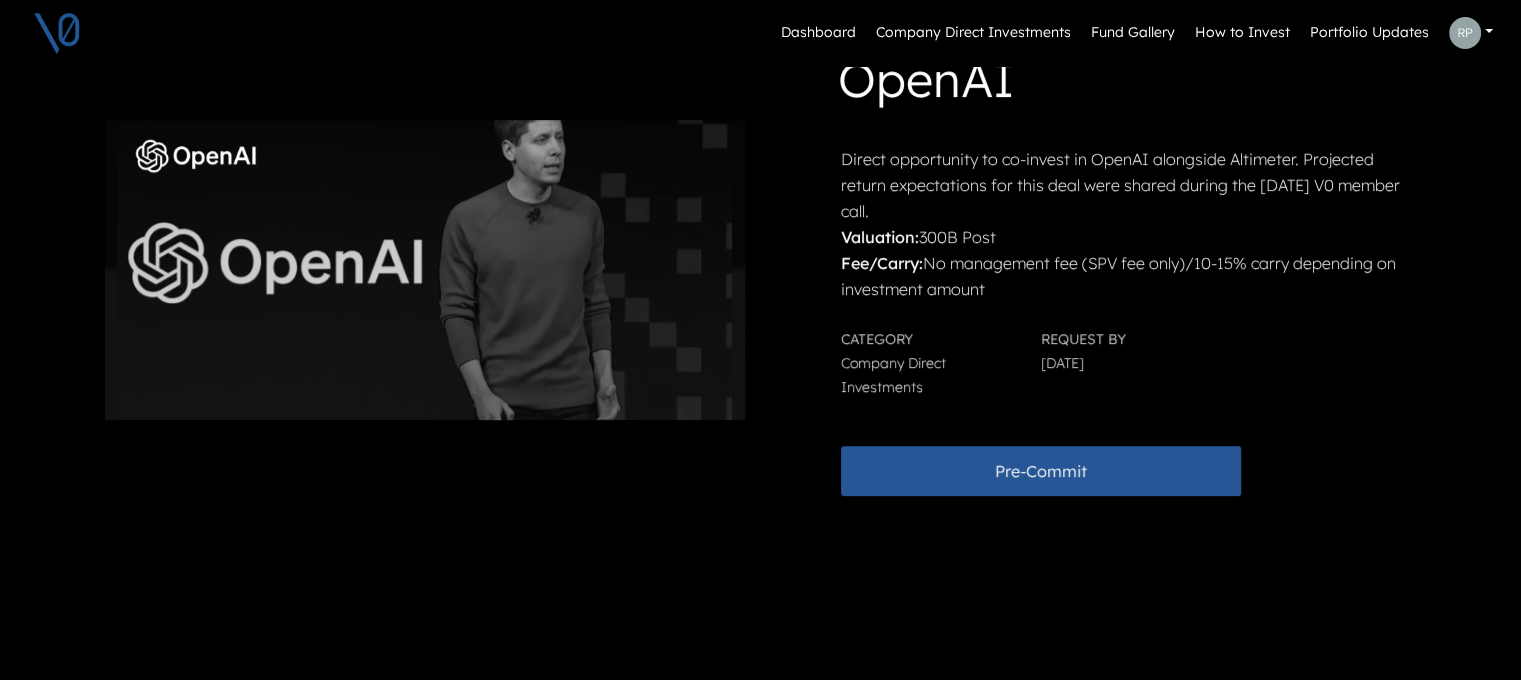 scroll, scrollTop: 0, scrollLeft: 0, axis: both 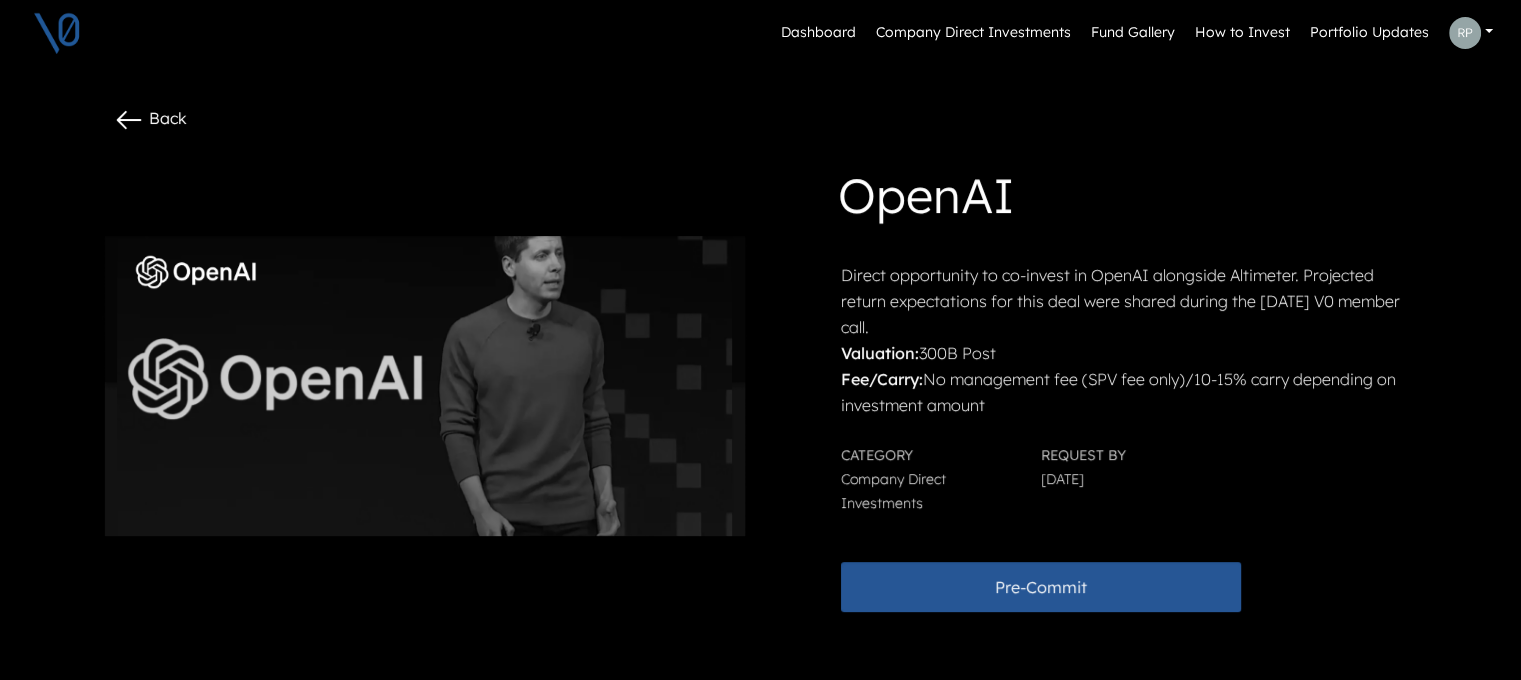 click on "Back" at bounding box center (150, 118) 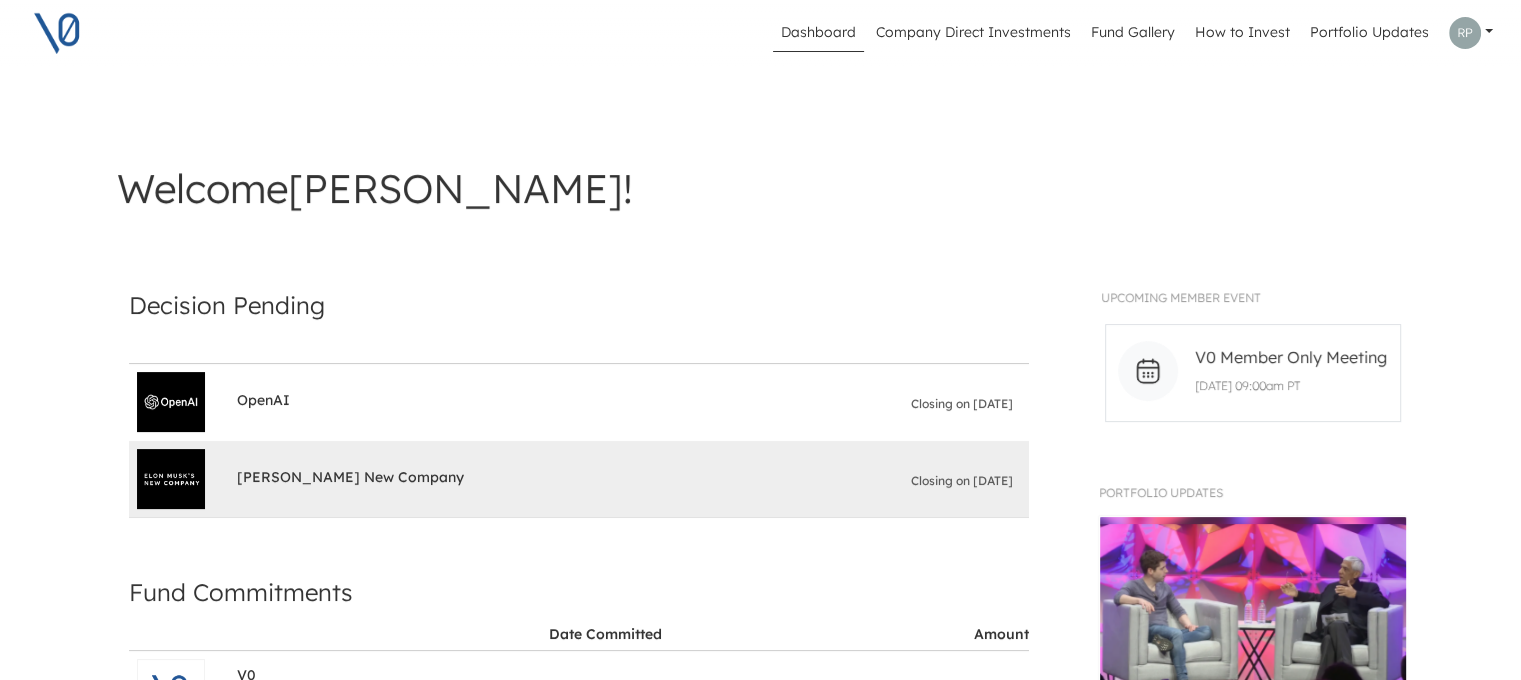 click on "Closing on [DATE]" at bounding box center (962, 481) 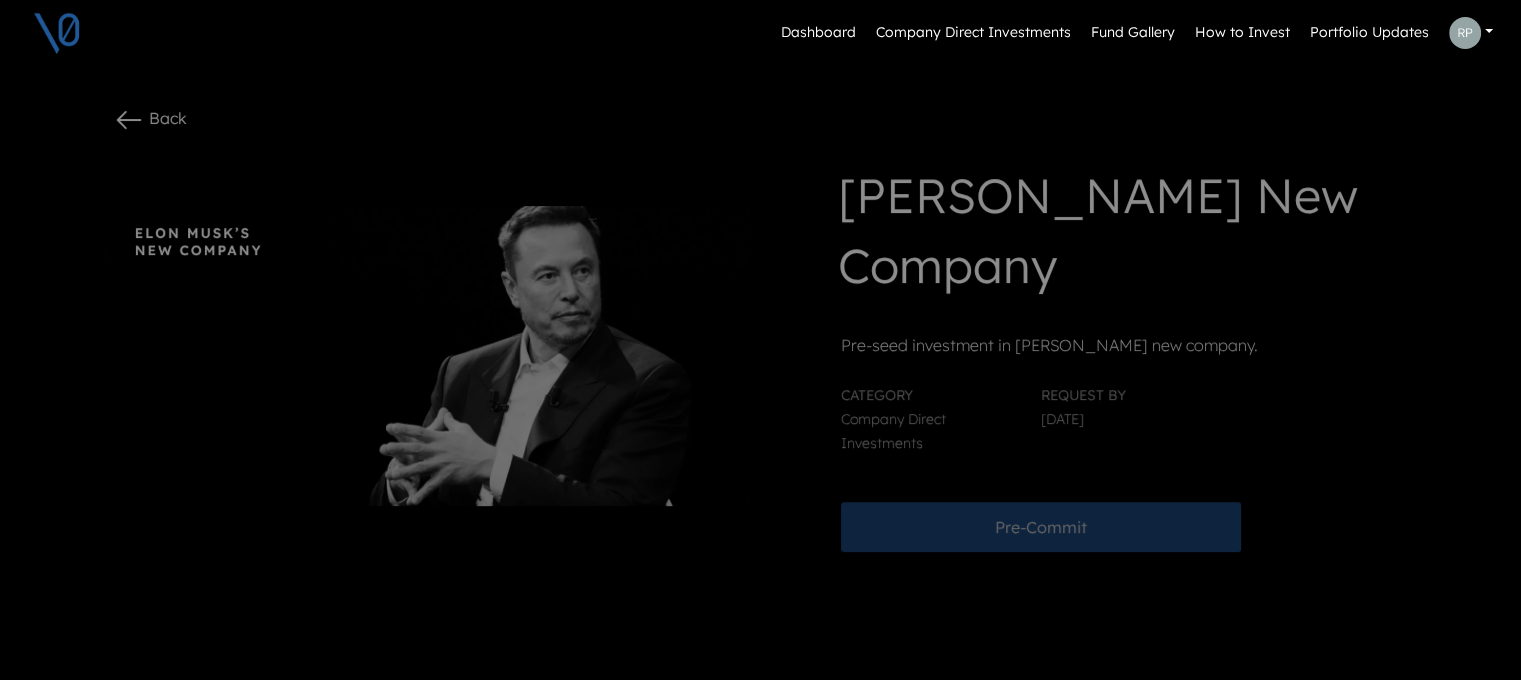 drag, startPoint x: 854, startPoint y: 341, endPoint x: 1129, endPoint y: 423, distance: 286.96515 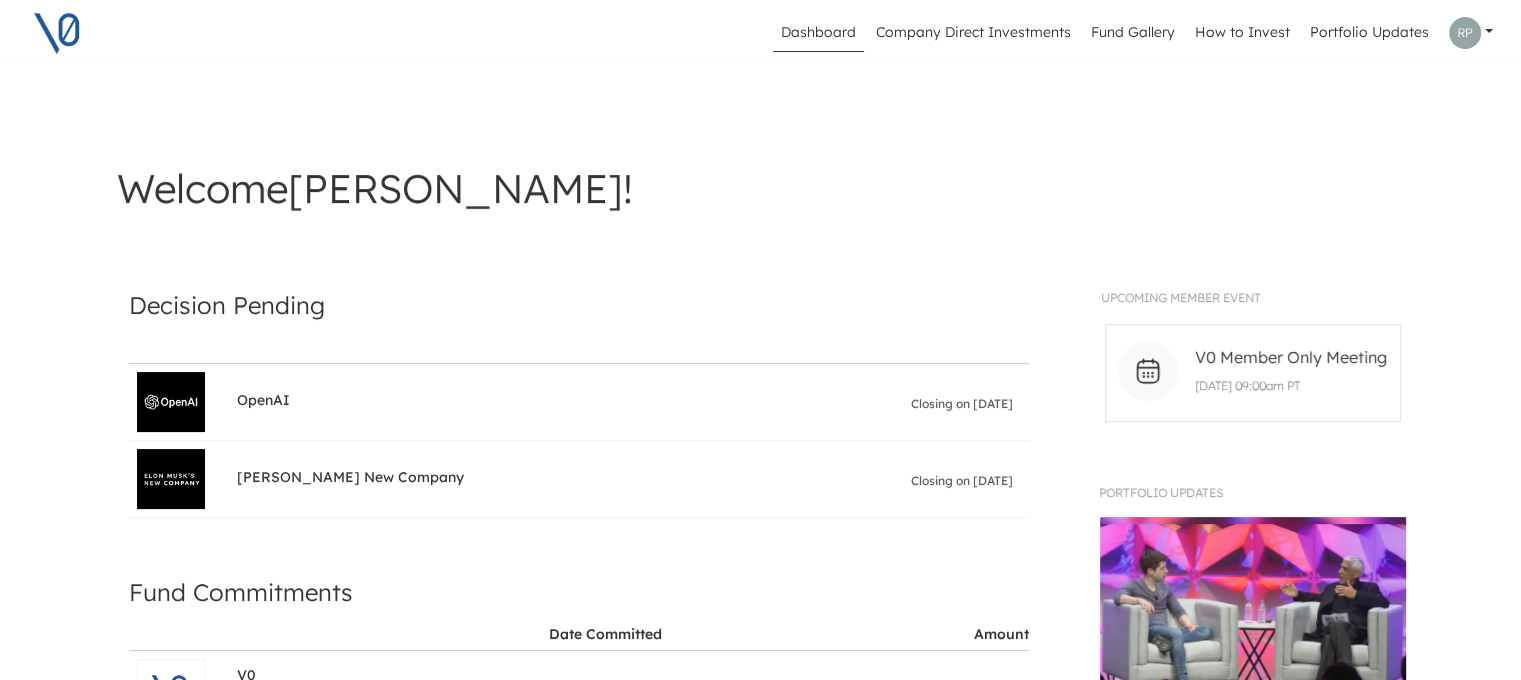 click on "Closing on [DATE]" at bounding box center [962, 404] 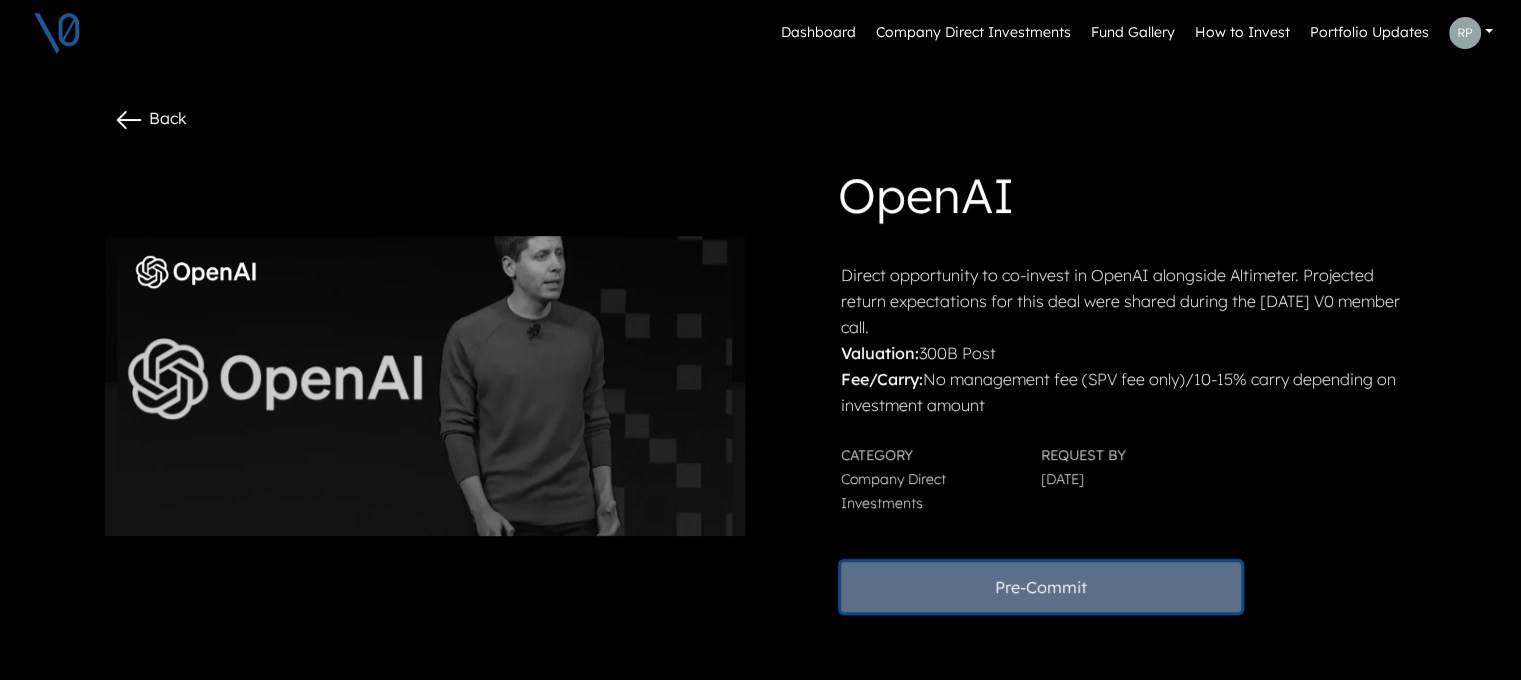 click on "Pre-Commit" at bounding box center (1041, 587) 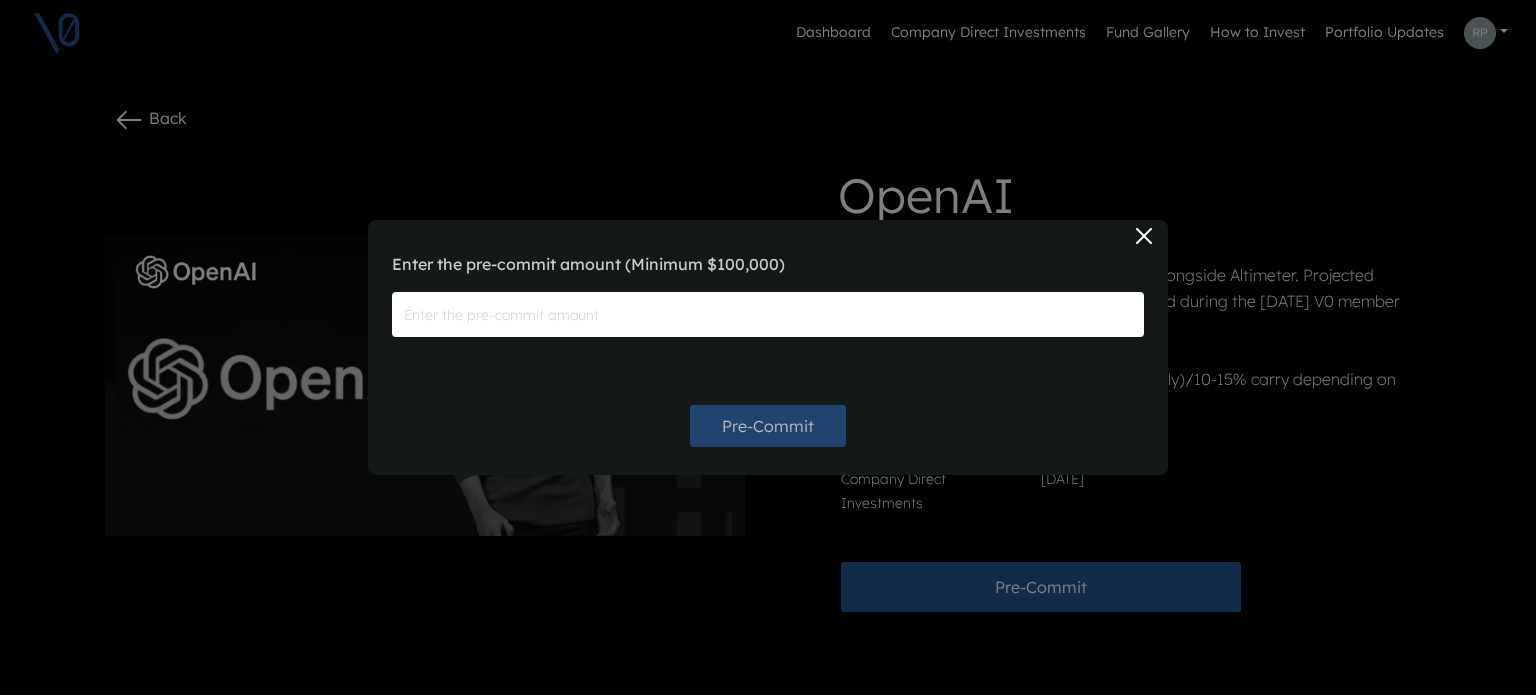 drag, startPoint x: 1042, startPoint y: 599, endPoint x: 746, endPoint y: 591, distance: 296.1081 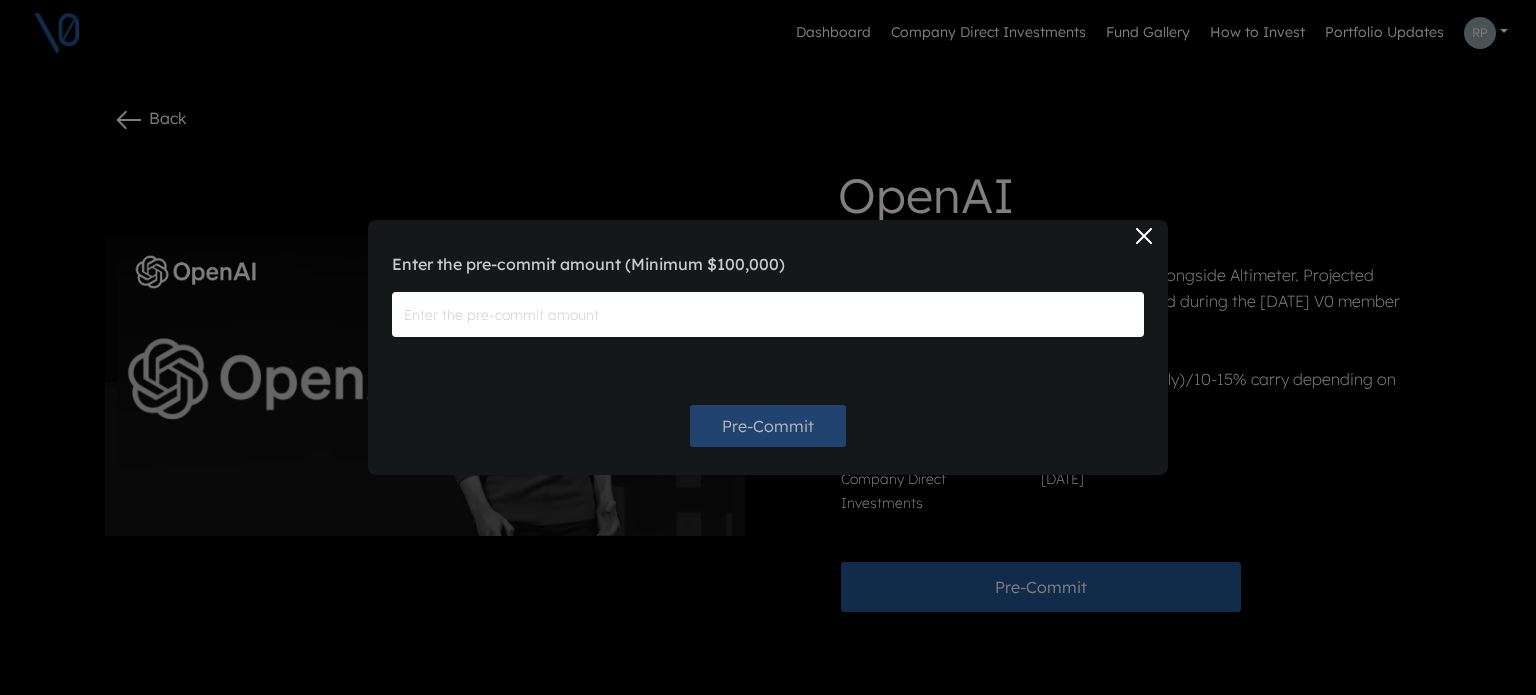 click on "Enter the pre-commit amount (Minimum   $100,000 ) Pre-Commit" at bounding box center (768, 347) 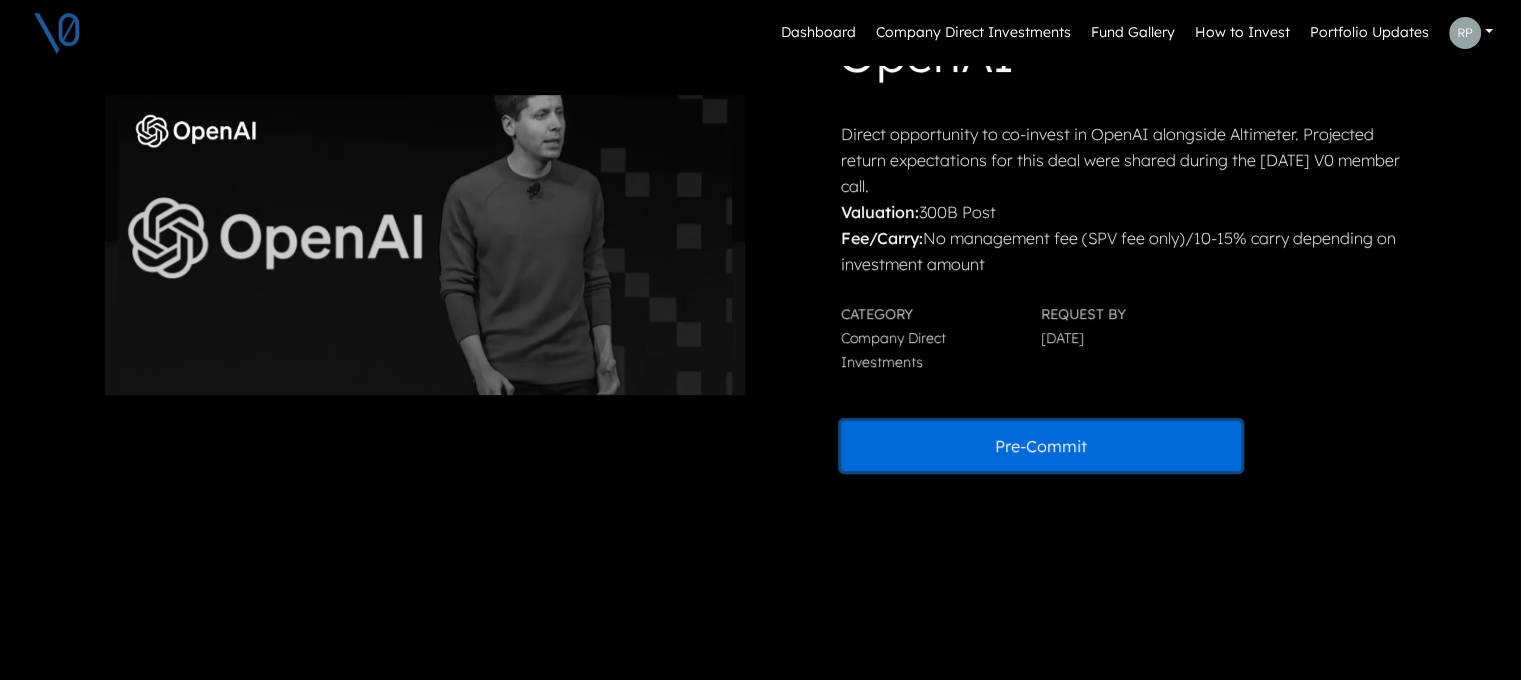 scroll, scrollTop: 0, scrollLeft: 0, axis: both 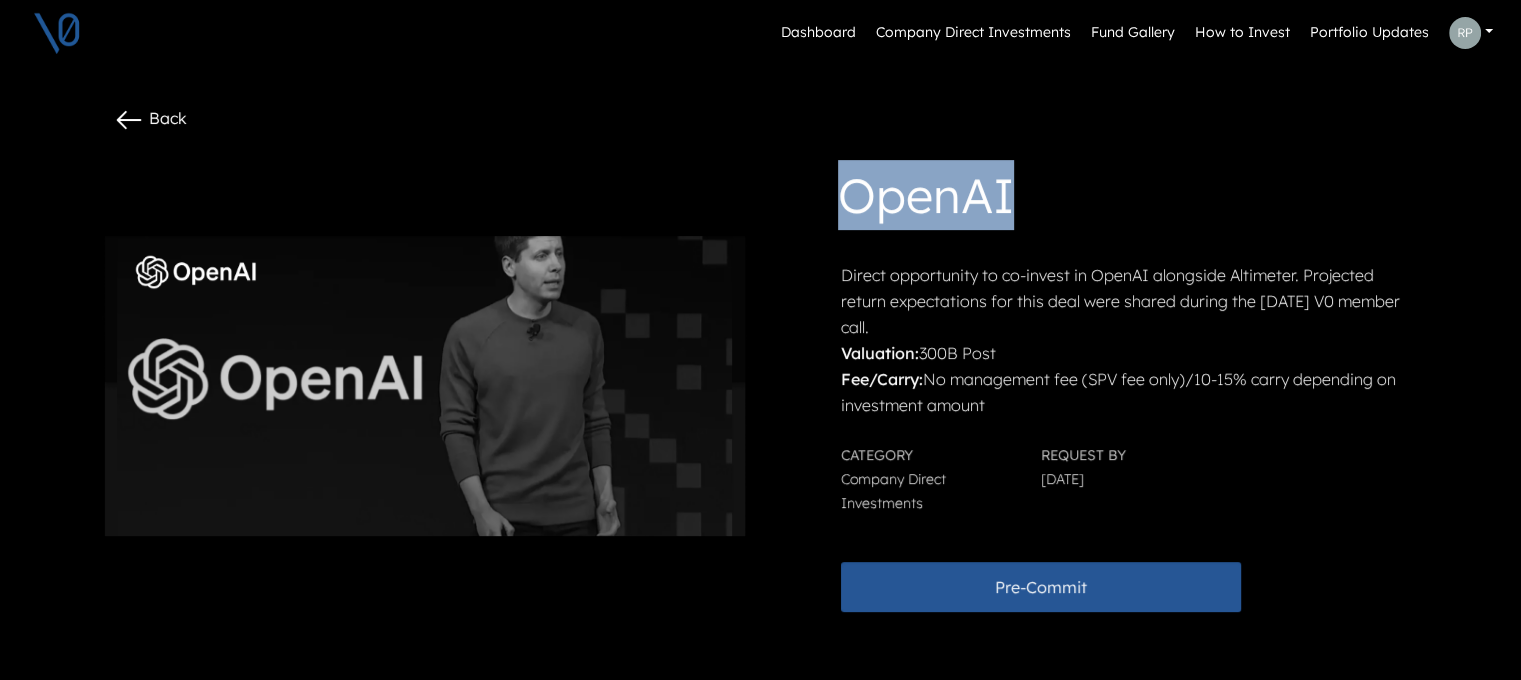 drag, startPoint x: 849, startPoint y: 195, endPoint x: 1026, endPoint y: 198, distance: 177.02542 